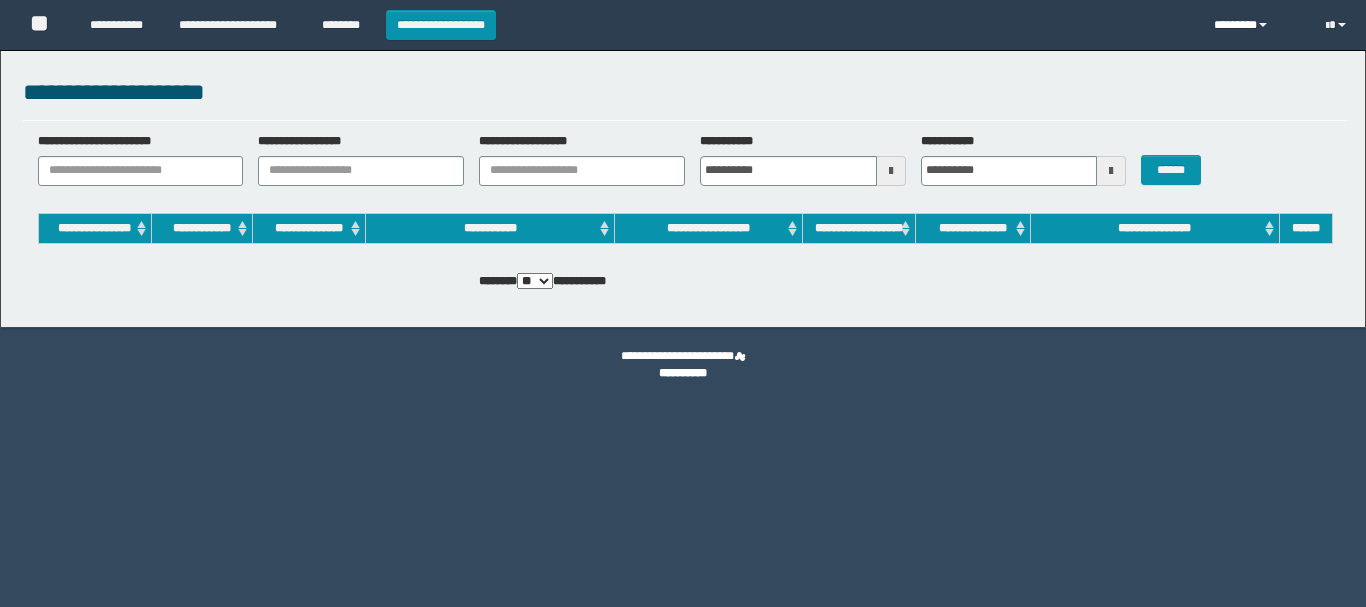 scroll, scrollTop: 0, scrollLeft: 0, axis: both 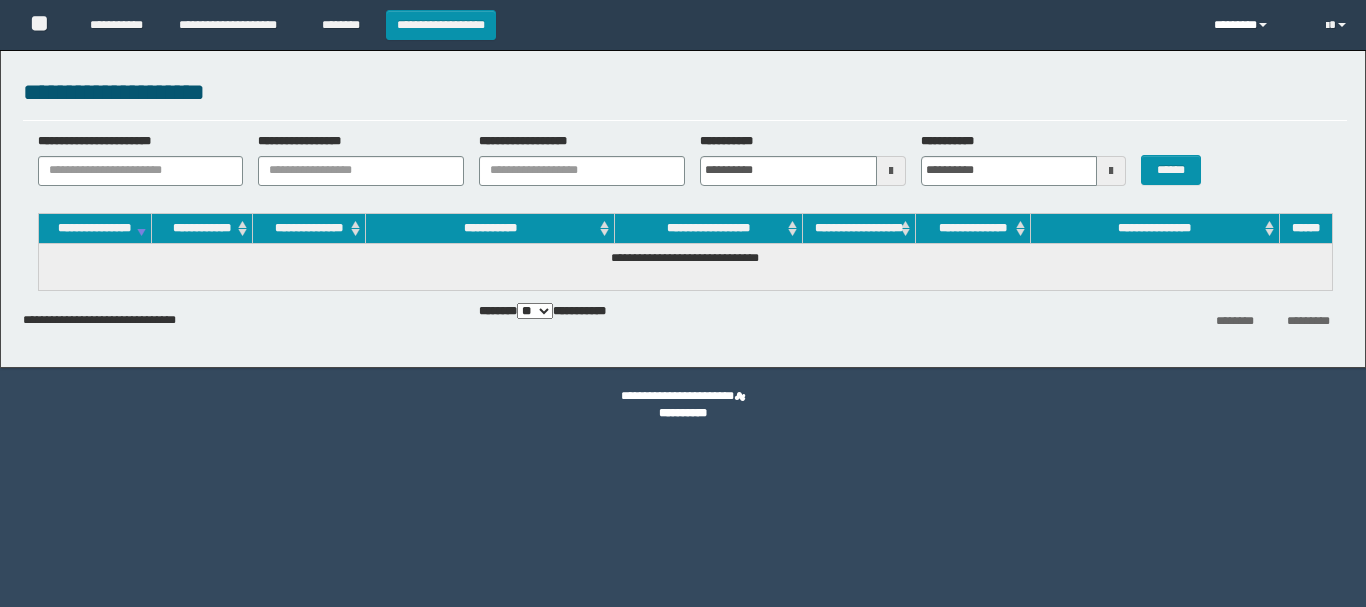 click on "********" at bounding box center [1255, 25] 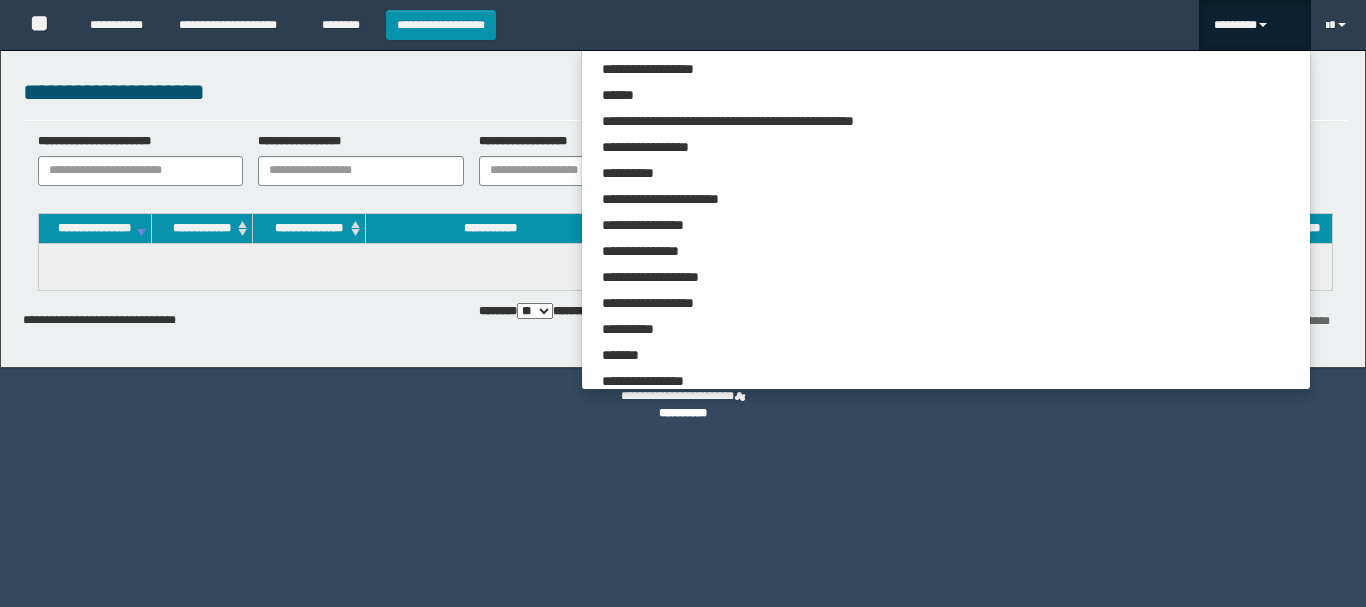 scroll, scrollTop: 0, scrollLeft: 0, axis: both 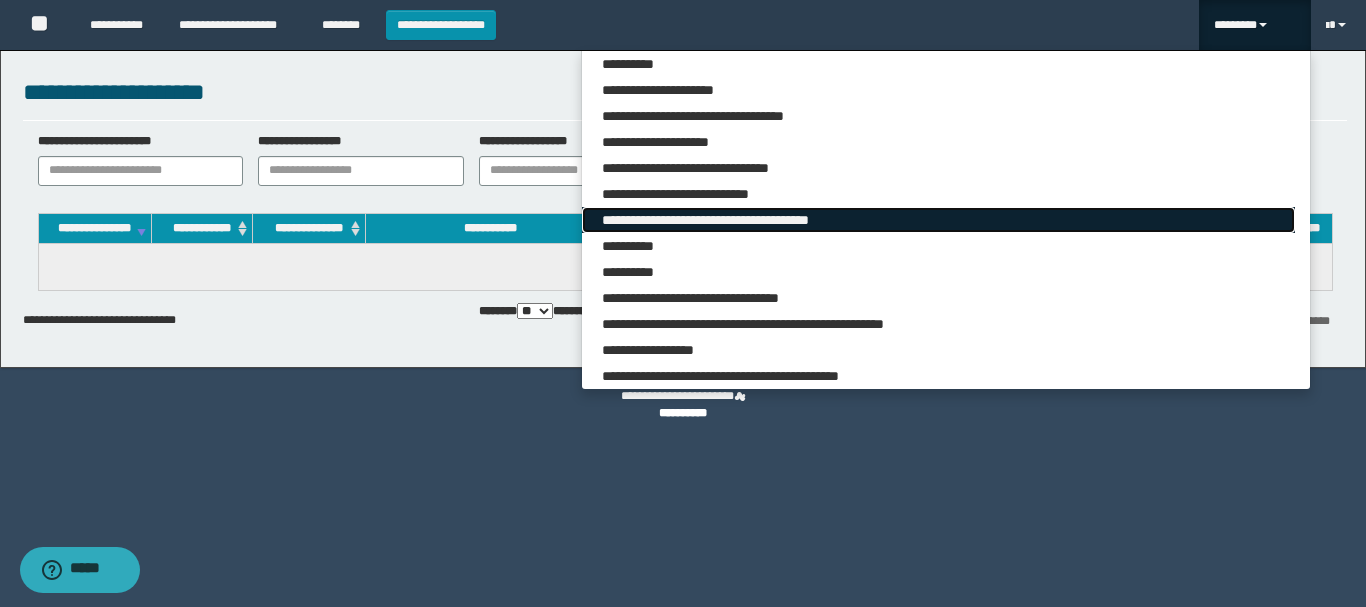 click on "**********" at bounding box center (938, 220) 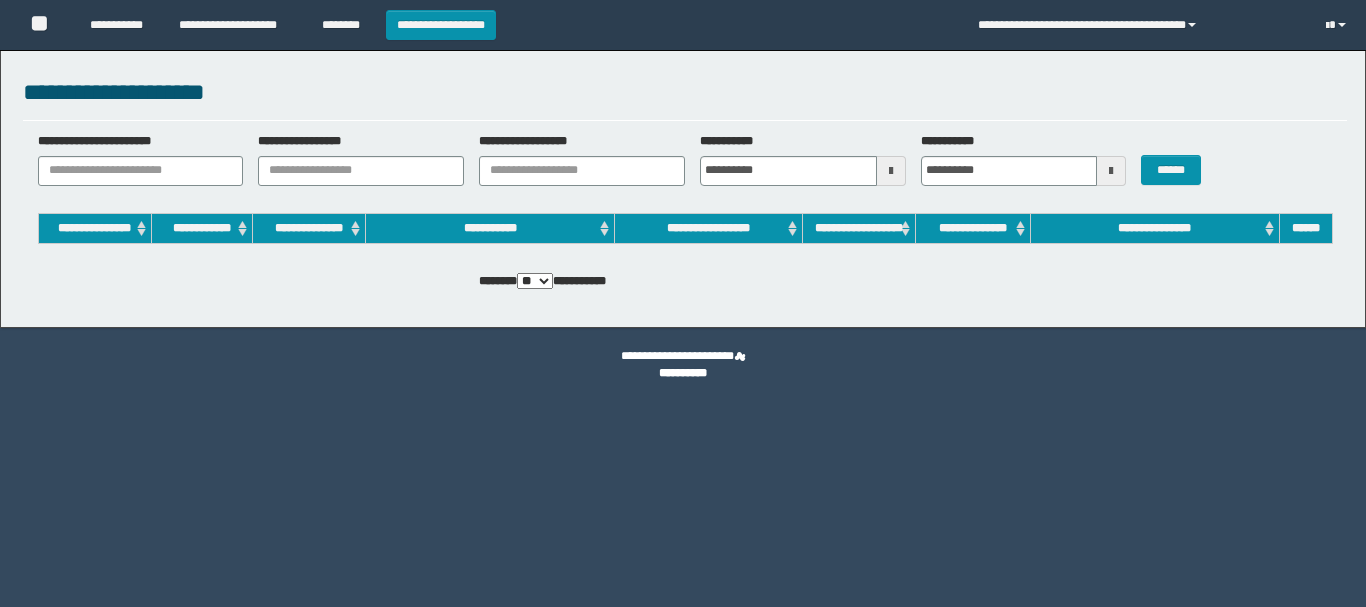 scroll, scrollTop: 0, scrollLeft: 0, axis: both 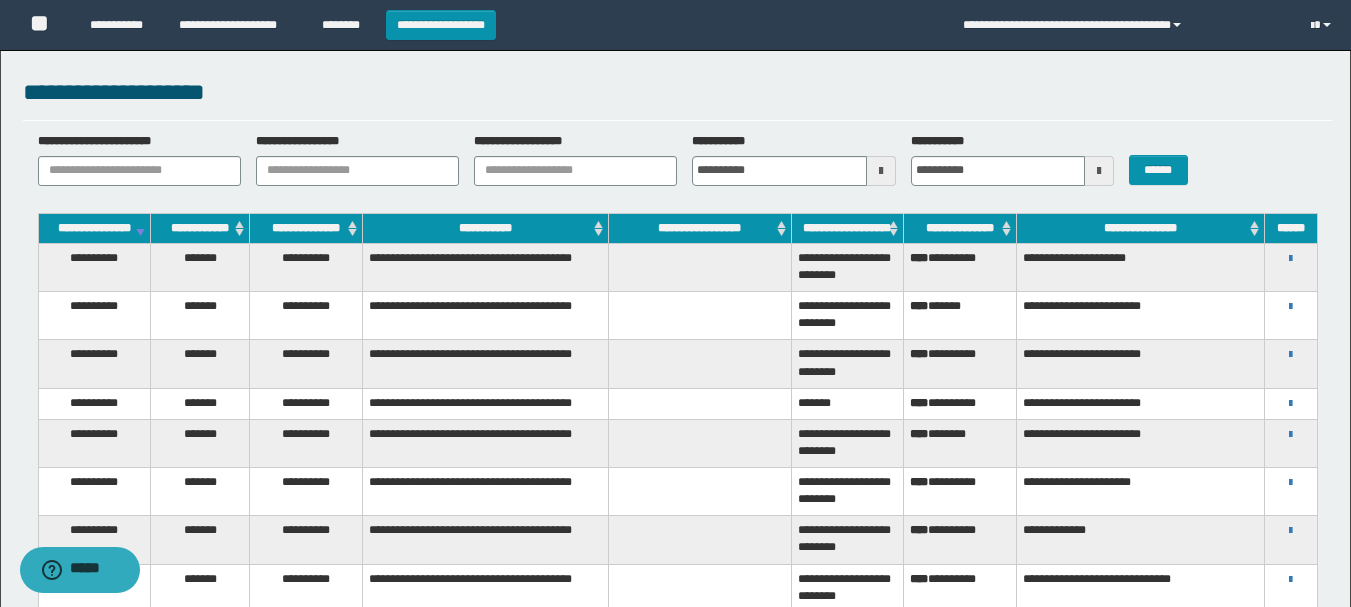 click on "**********" at bounding box center [1291, 403] 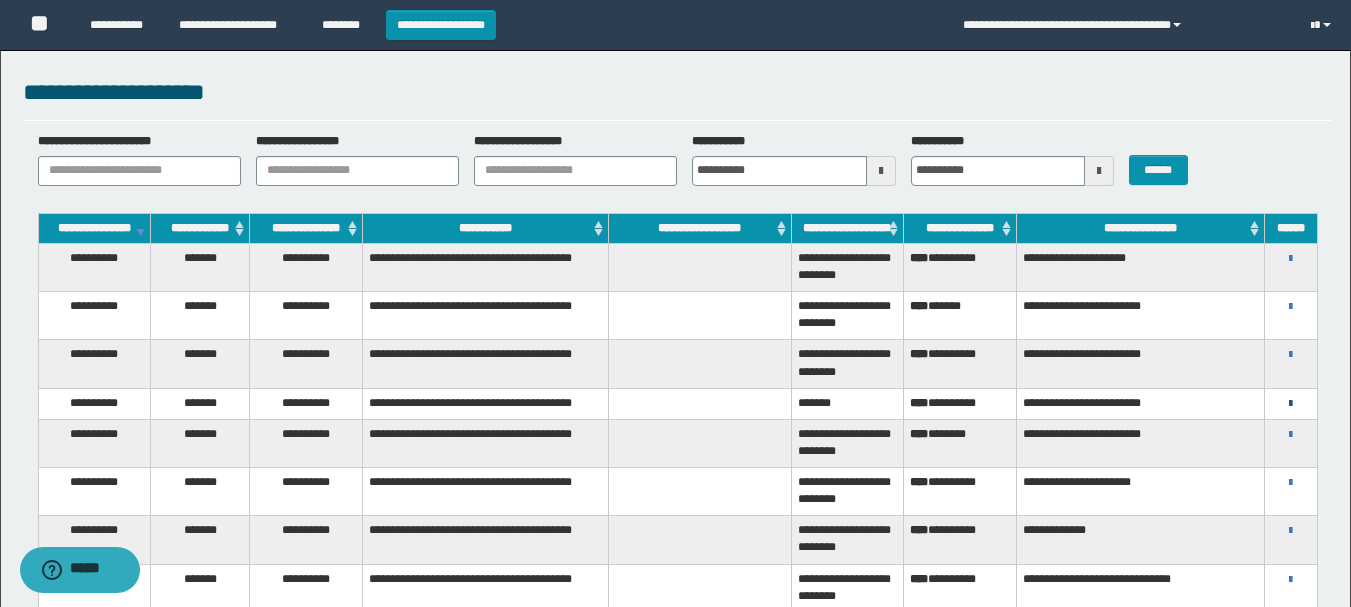 click at bounding box center (1290, 404) 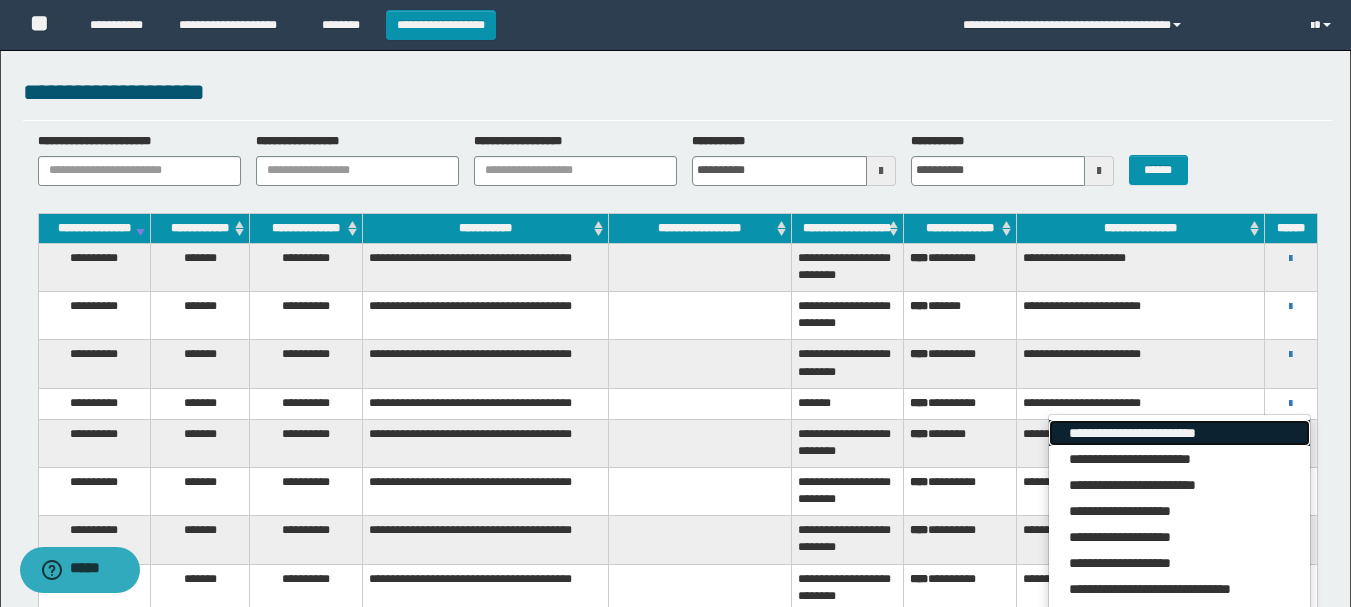 click on "**********" at bounding box center [1179, 433] 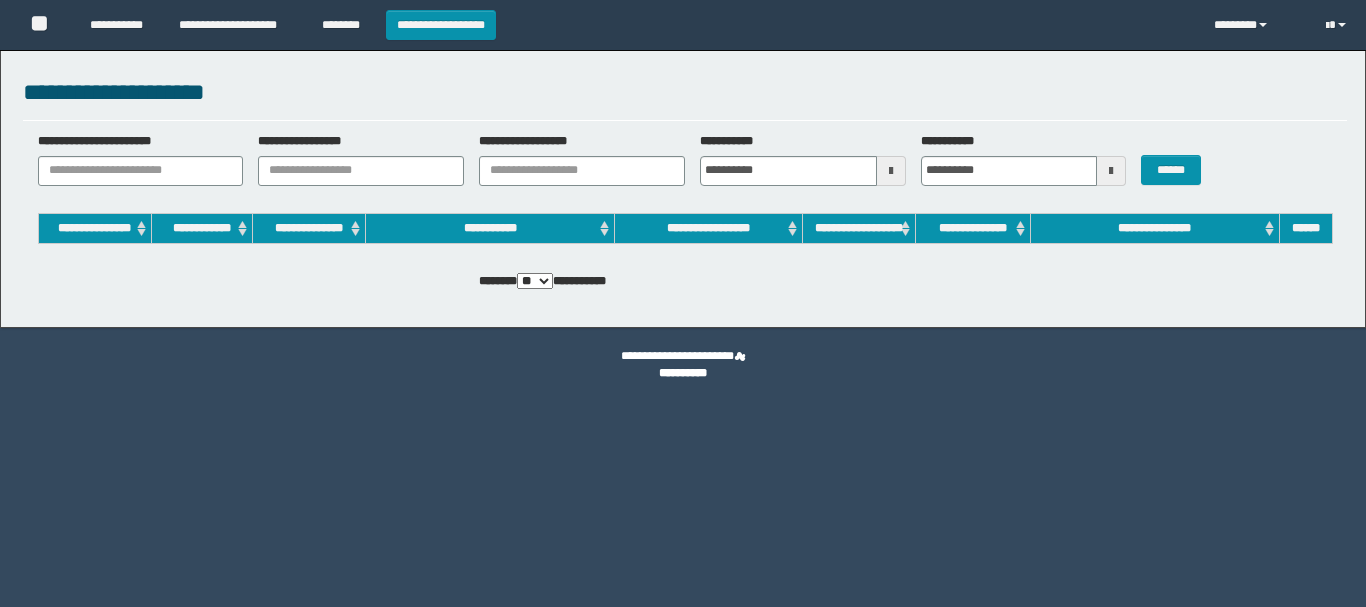 scroll, scrollTop: 0, scrollLeft: 0, axis: both 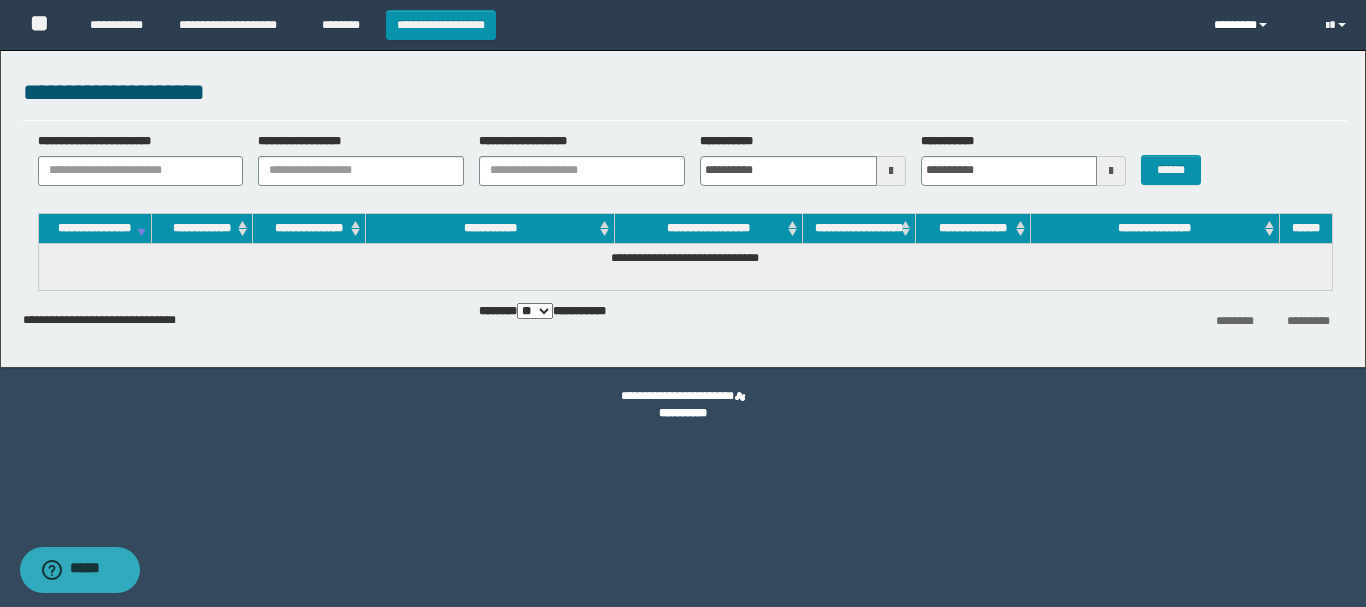 click on "********" at bounding box center [1255, 25] 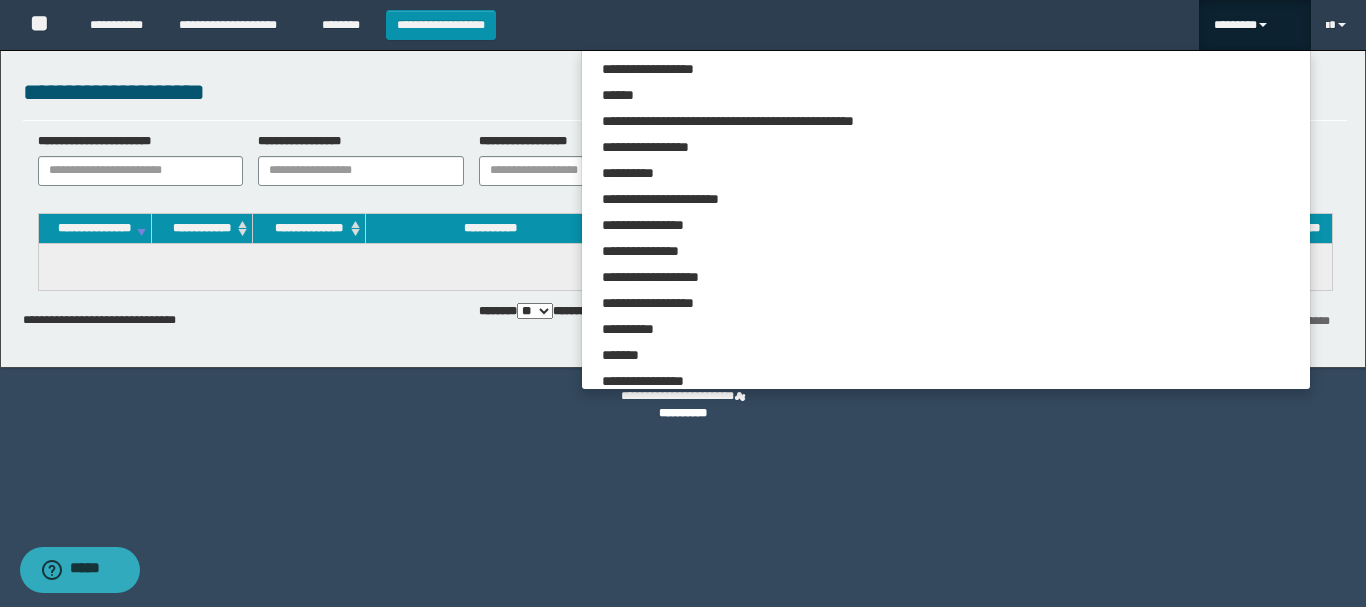 click on "********" at bounding box center [1255, 25] 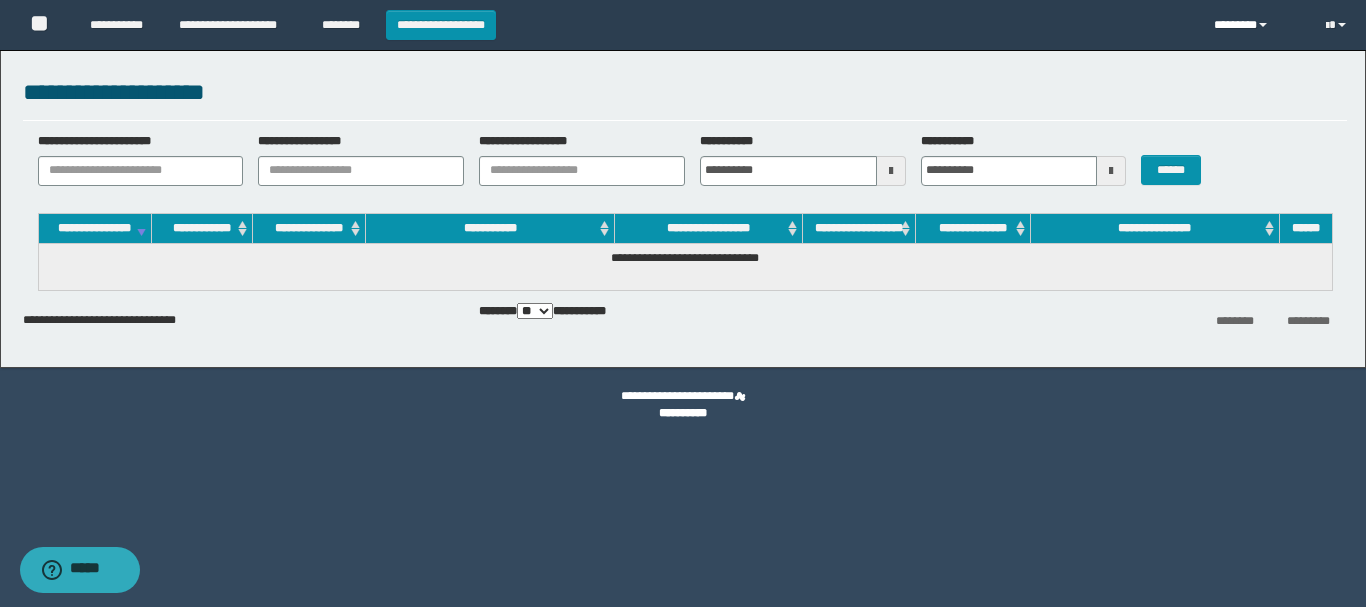 click on "********" at bounding box center [1255, 25] 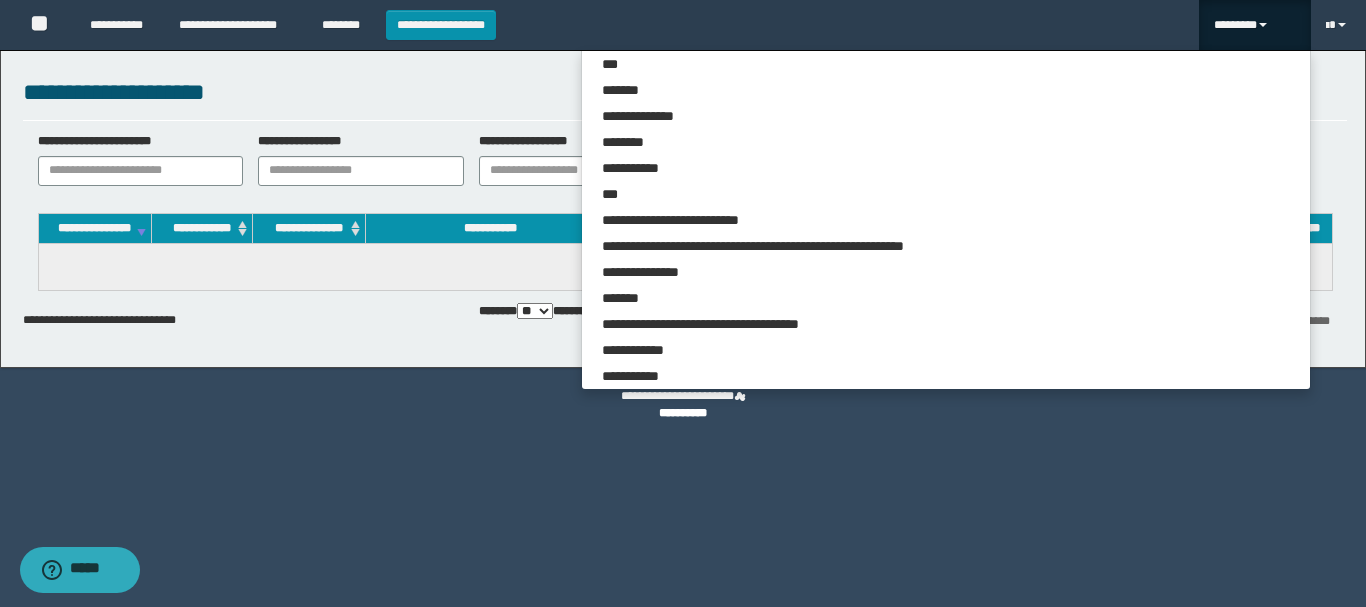 scroll, scrollTop: 5283, scrollLeft: 0, axis: vertical 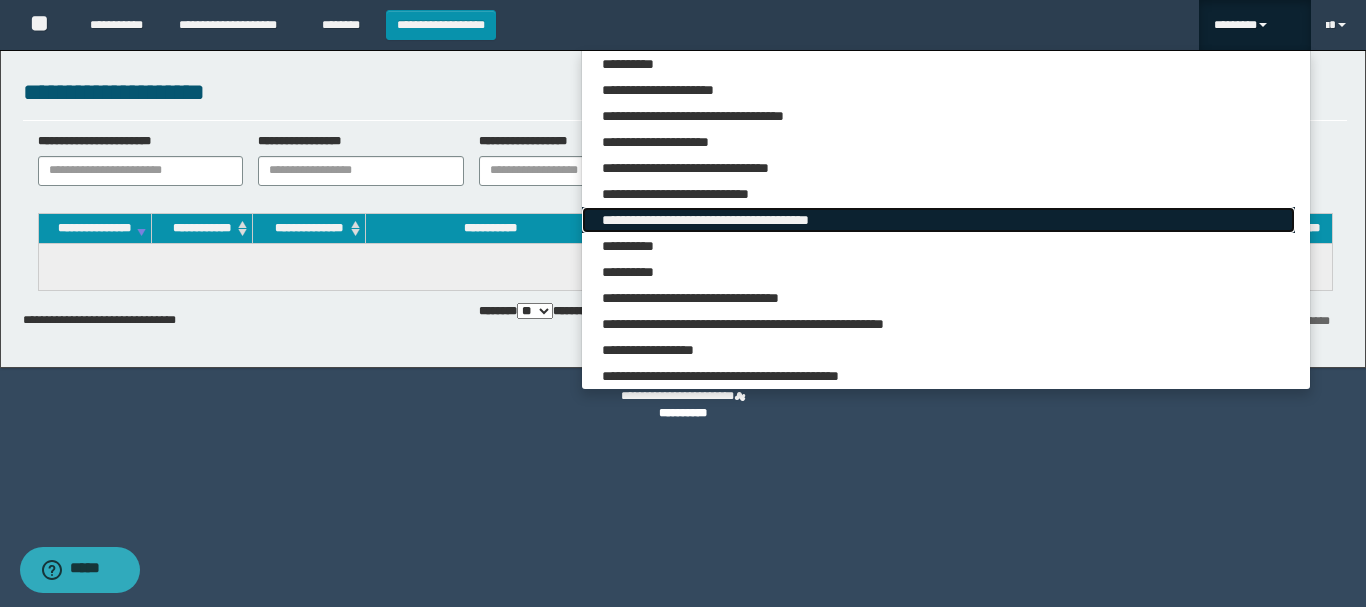 click on "**********" at bounding box center [938, 220] 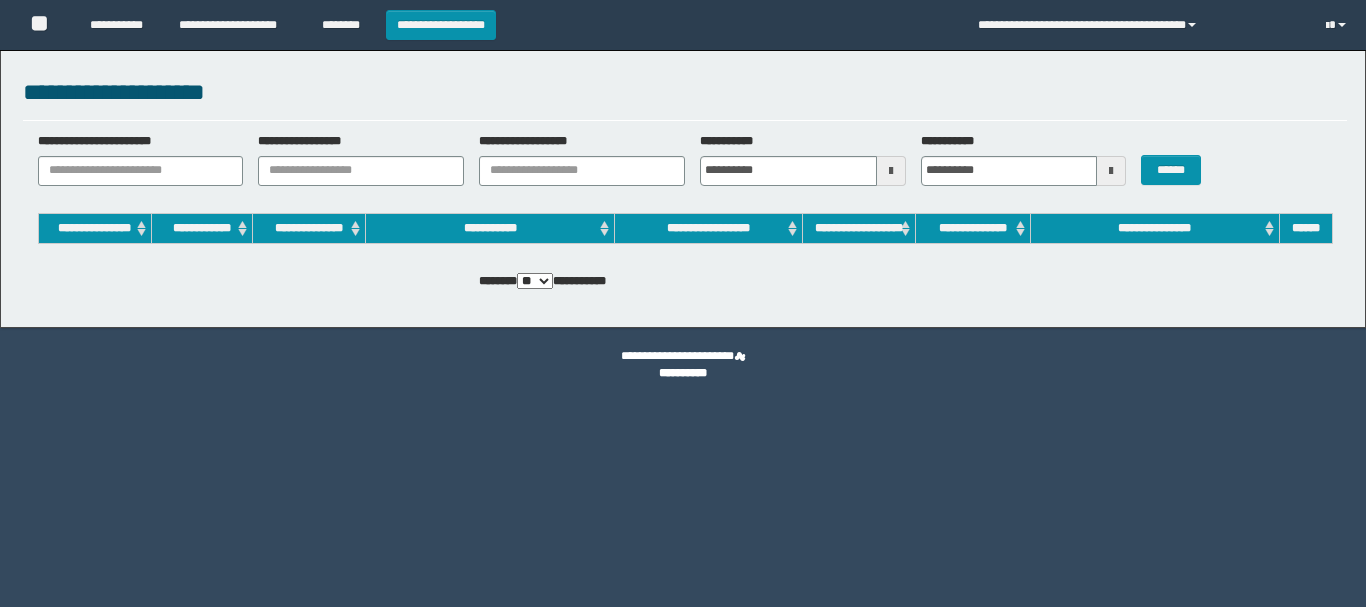 scroll, scrollTop: 0, scrollLeft: 0, axis: both 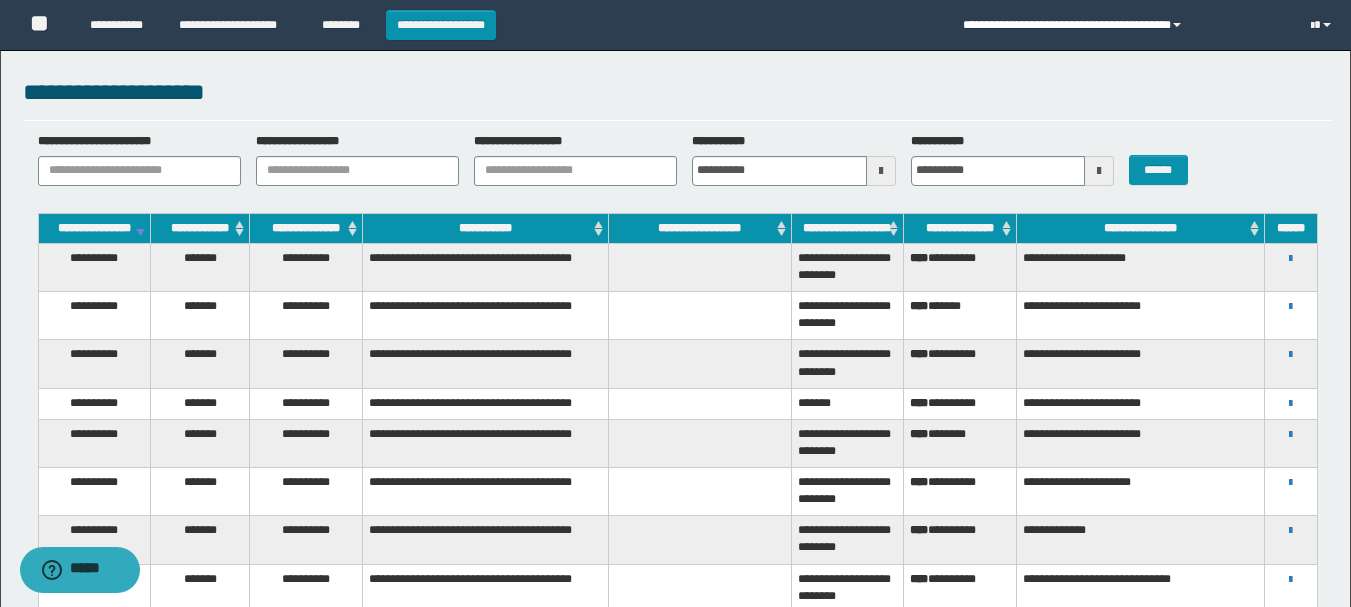 click on "**********" at bounding box center [1122, 25] 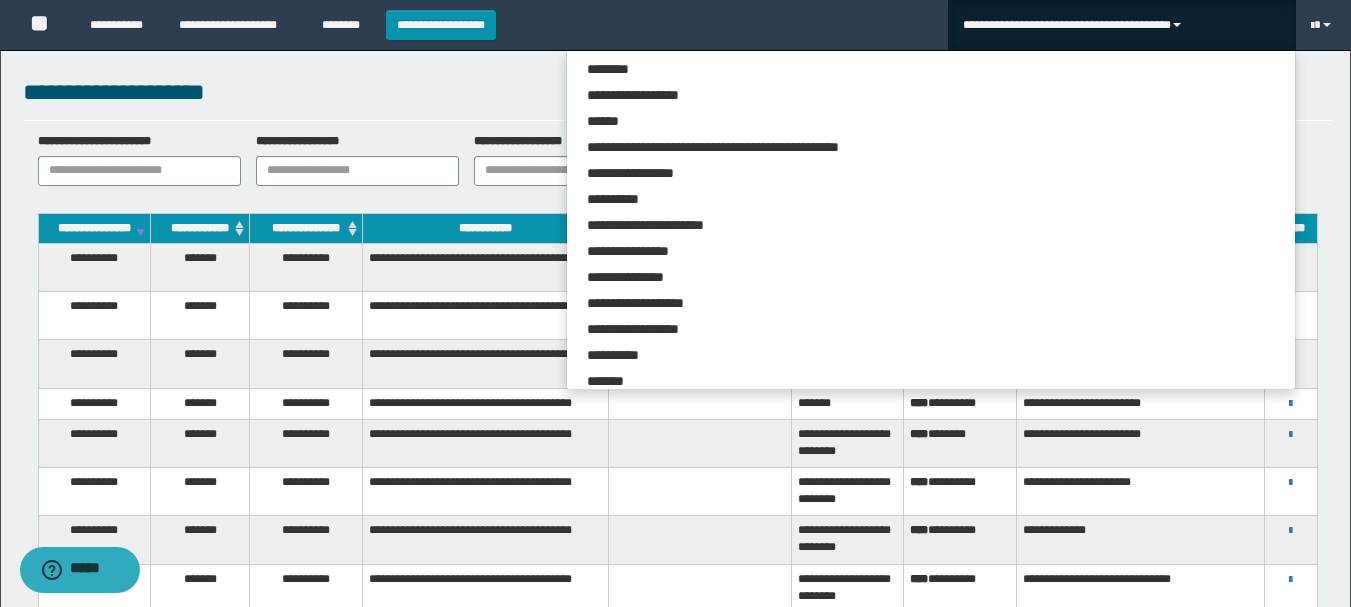 scroll, scrollTop: 6276, scrollLeft: 0, axis: vertical 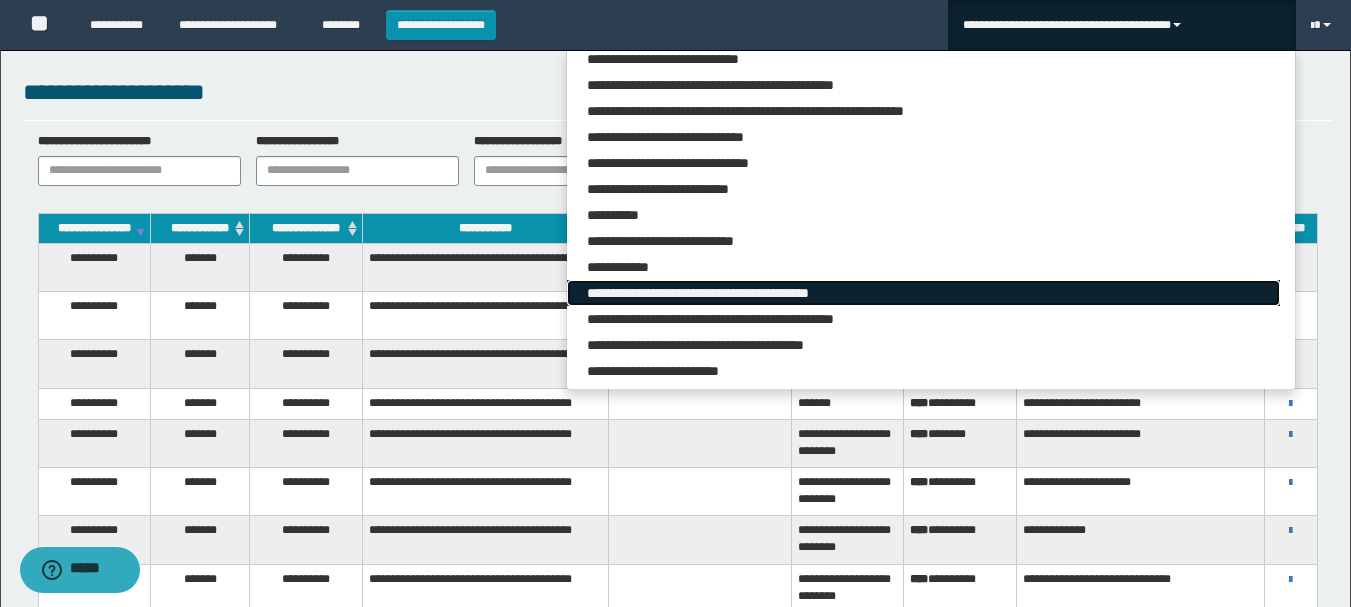 click on "**********" at bounding box center [923, 293] 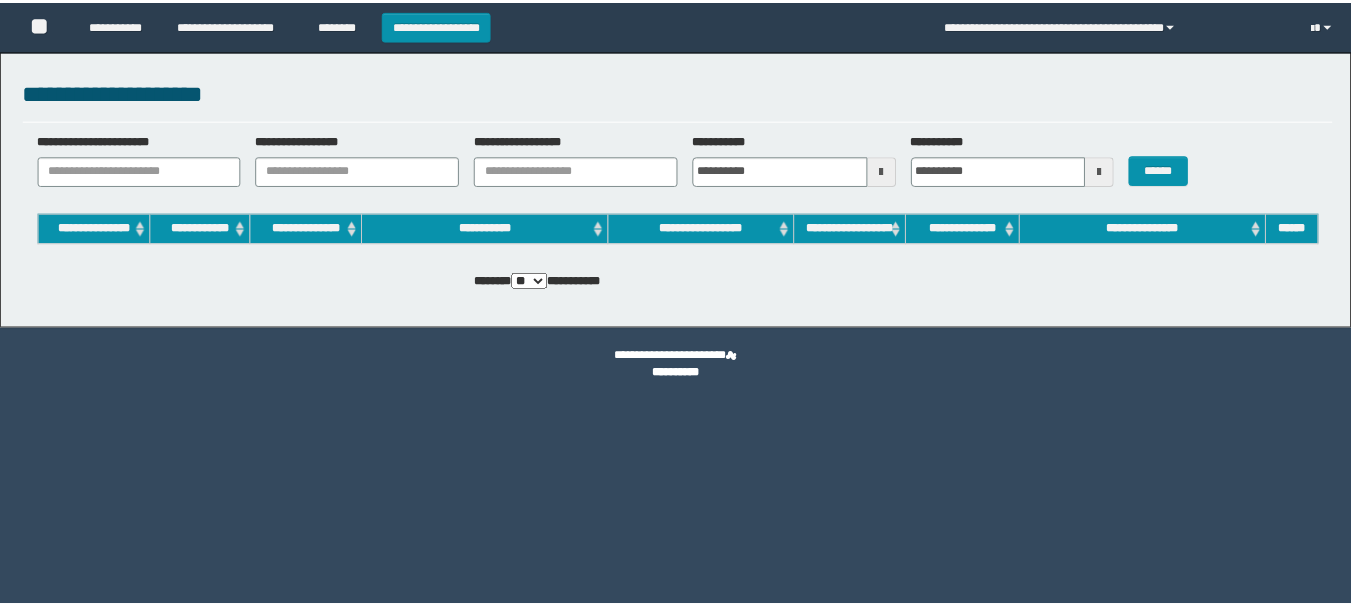scroll, scrollTop: 0, scrollLeft: 0, axis: both 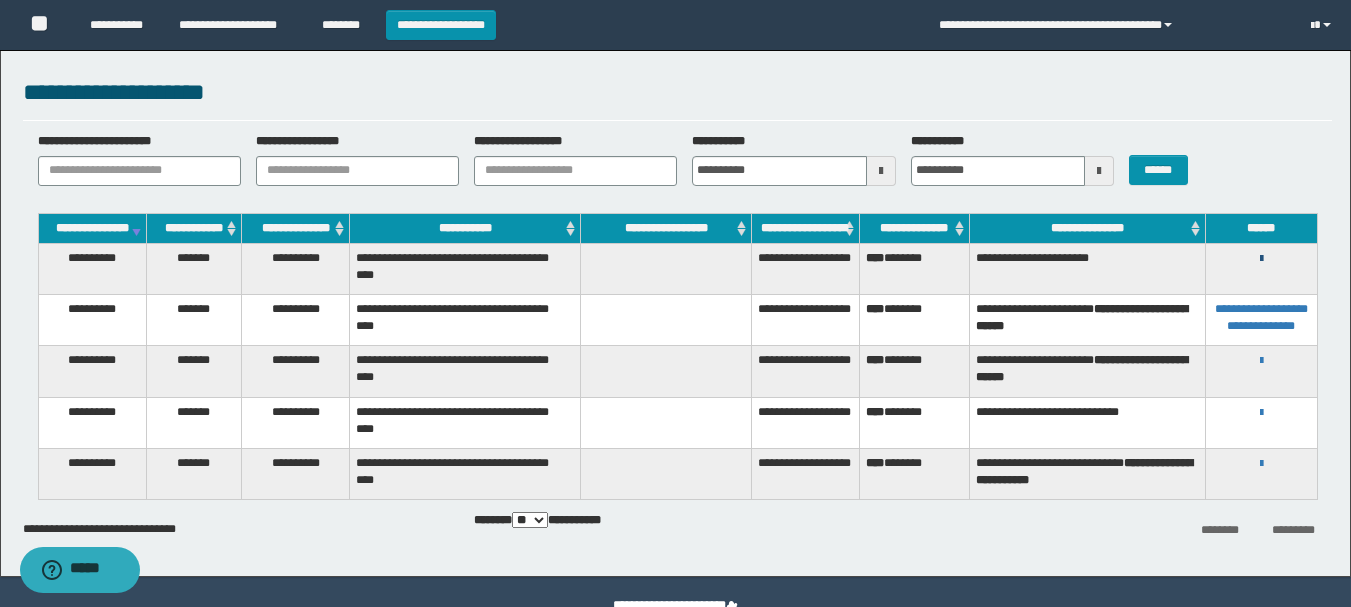 click at bounding box center [1261, 259] 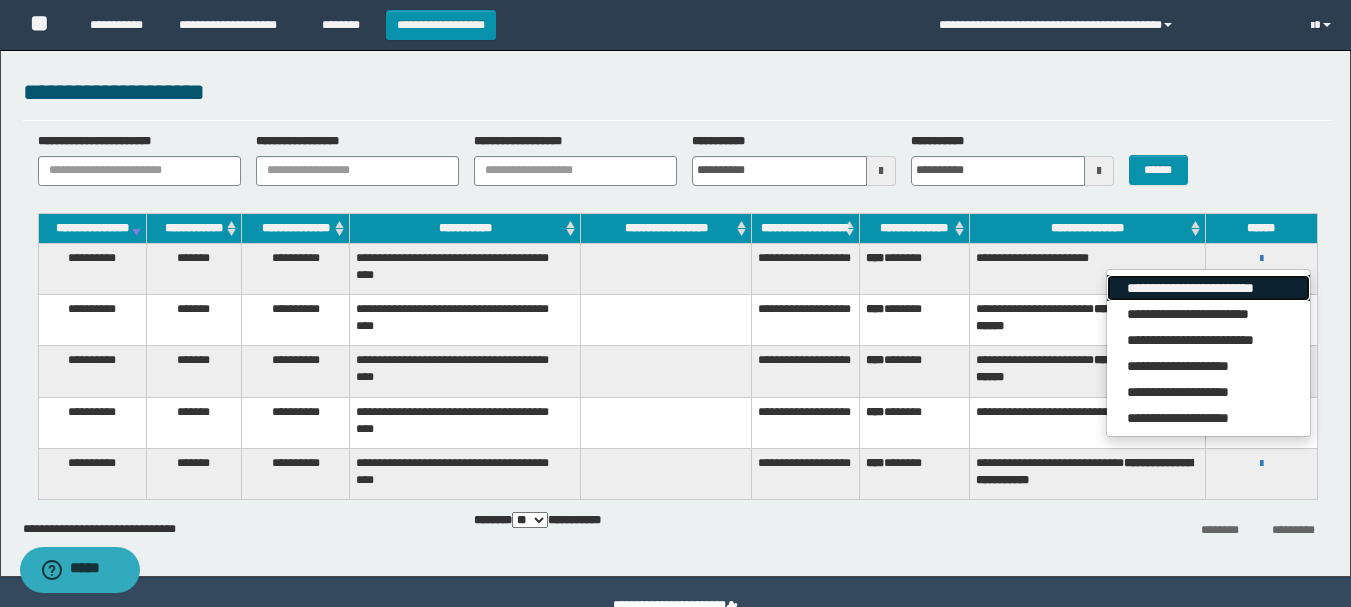 click on "**********" at bounding box center (1208, 288) 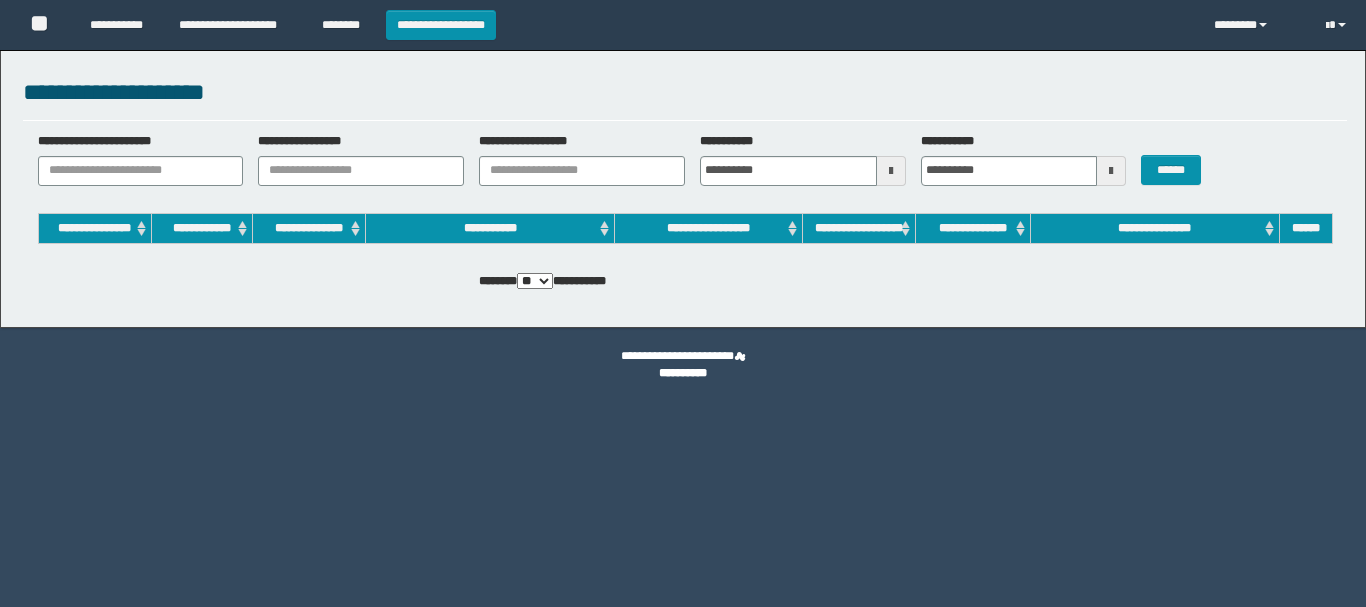 scroll, scrollTop: 0, scrollLeft: 0, axis: both 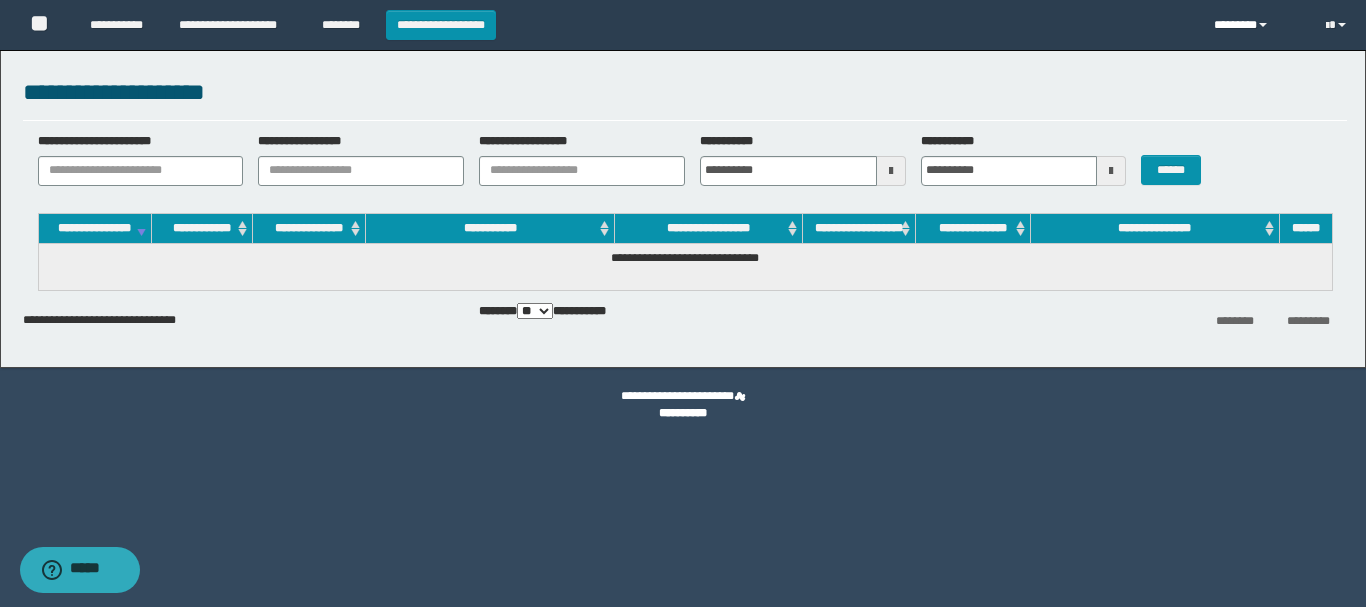 click on "********" at bounding box center (1255, 25) 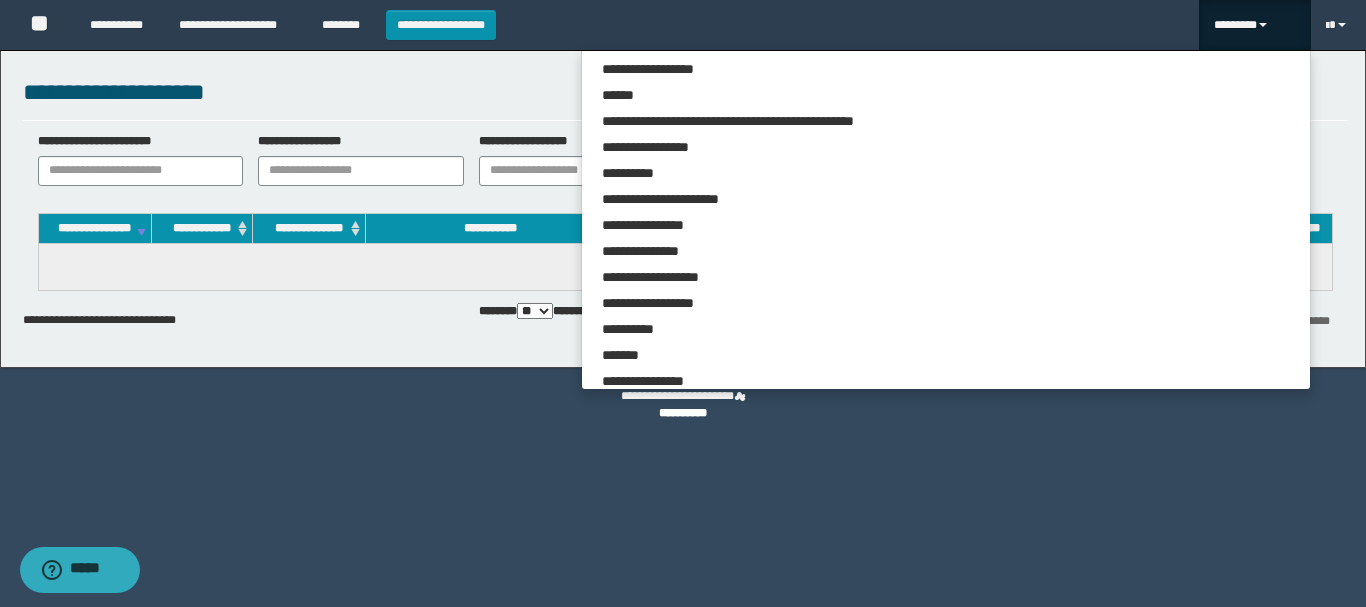 scroll, scrollTop: 5283, scrollLeft: 0, axis: vertical 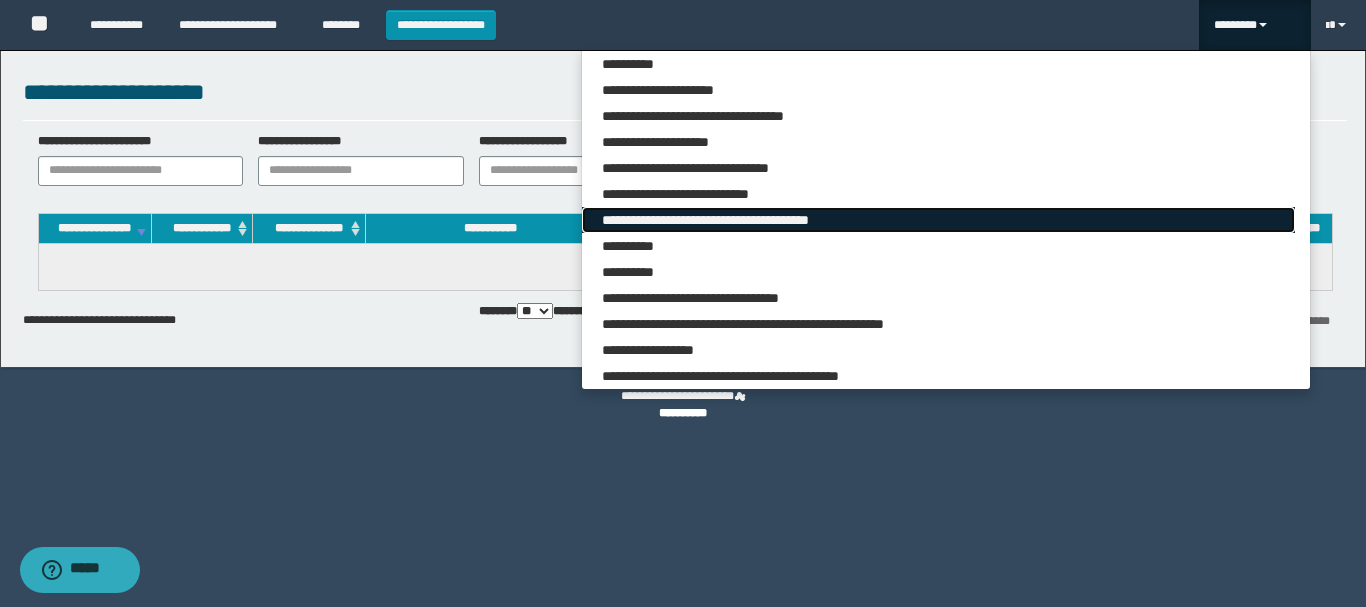 click on "**********" at bounding box center [938, 220] 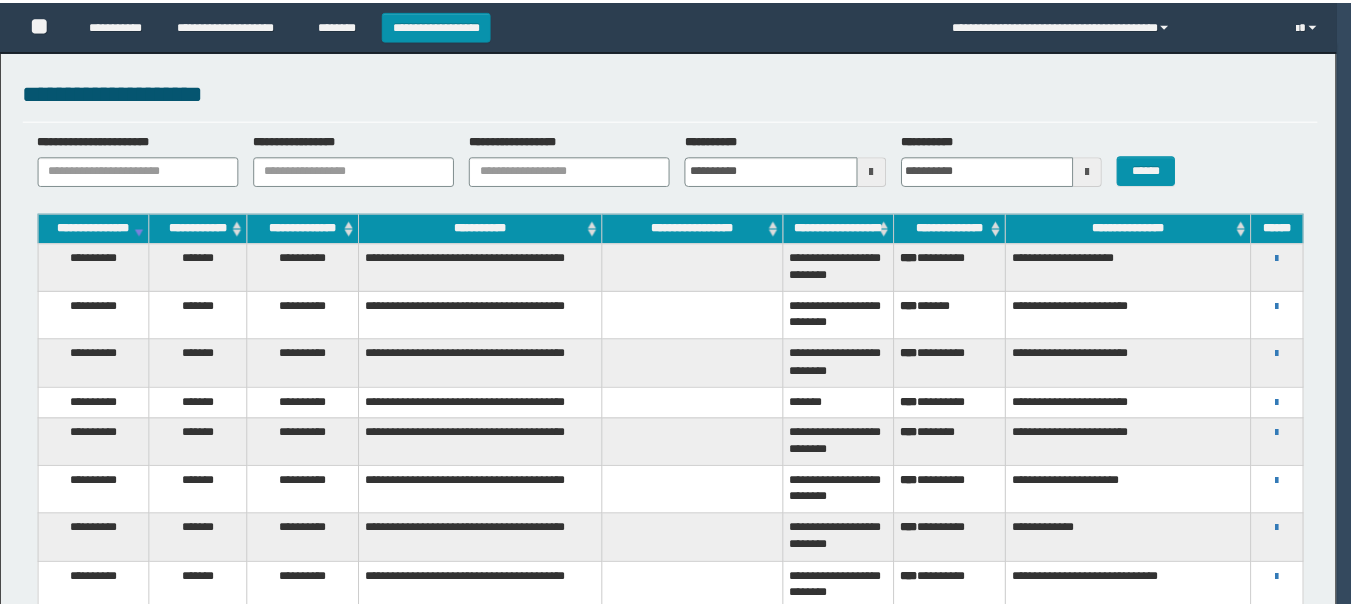 scroll, scrollTop: 0, scrollLeft: 0, axis: both 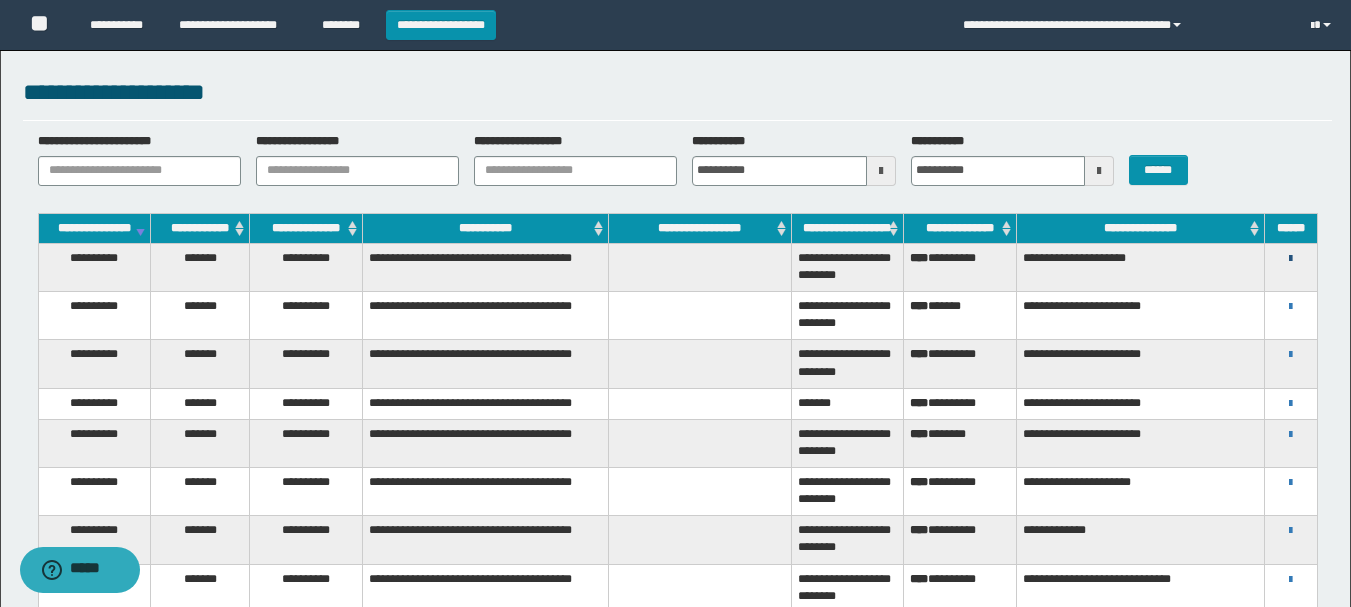 click at bounding box center [1290, 259] 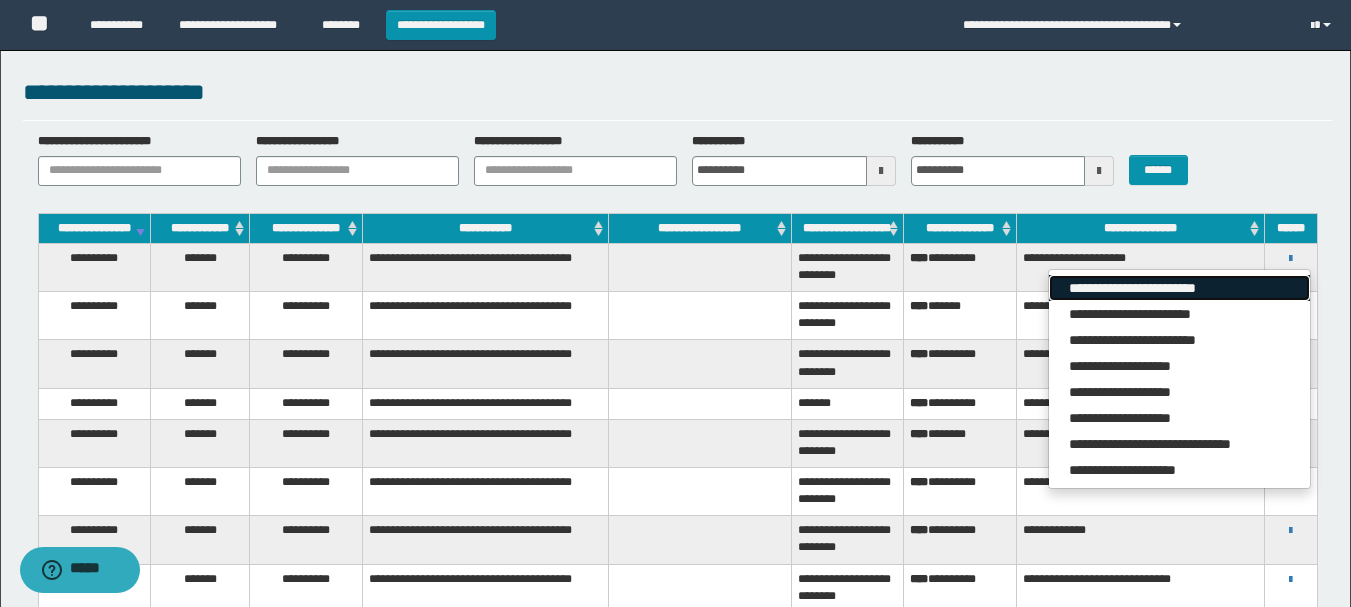 click on "**********" at bounding box center (1179, 288) 